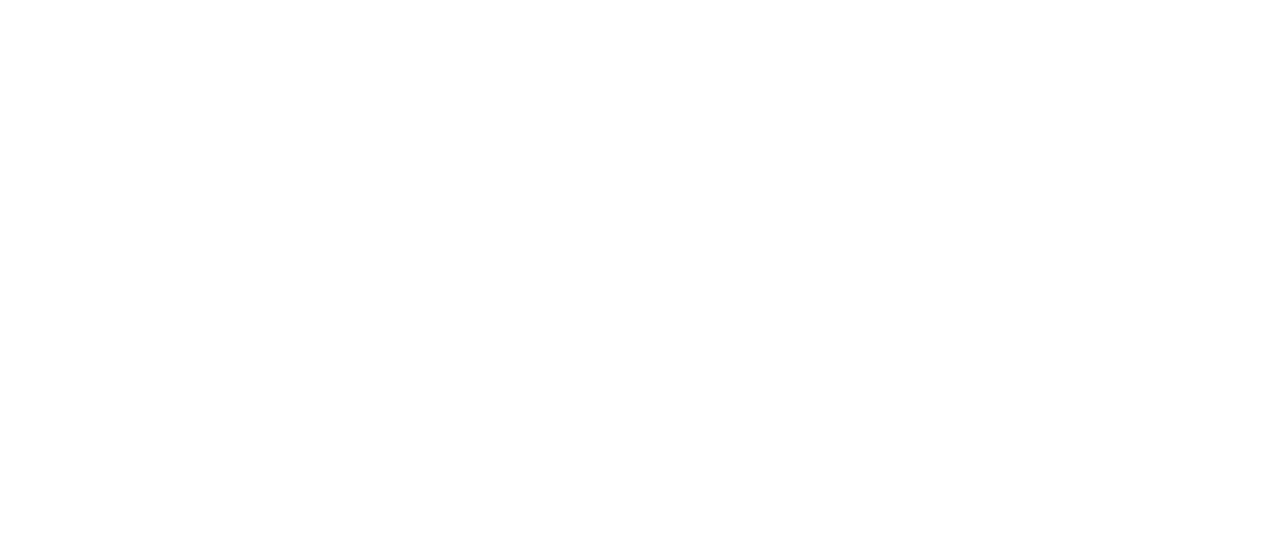 scroll, scrollTop: 0, scrollLeft: 0, axis: both 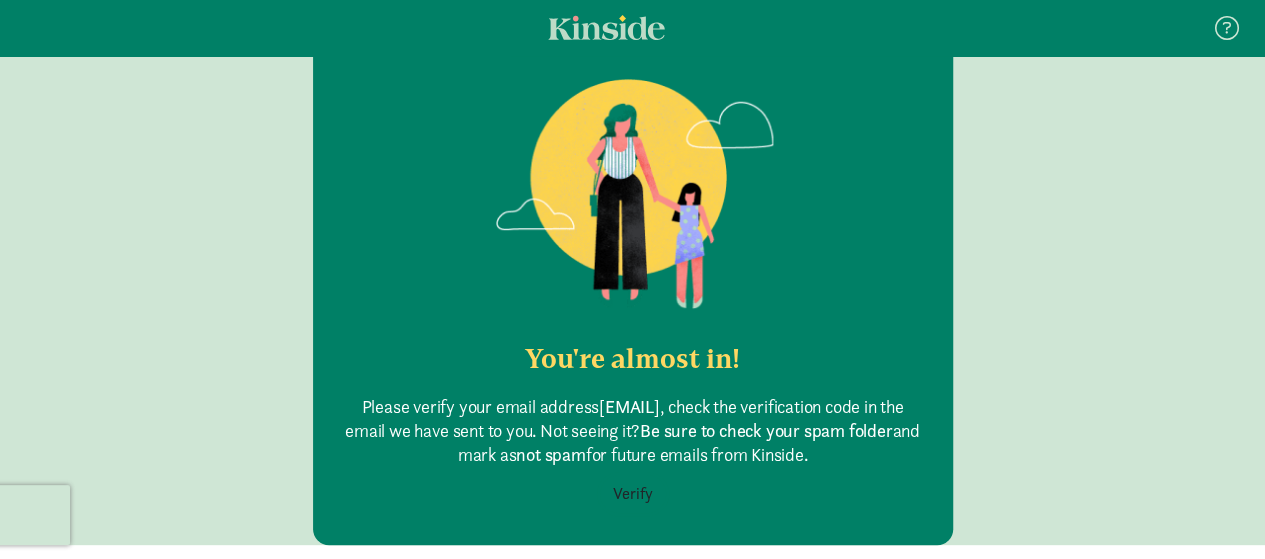 click on "Verify" at bounding box center (633, 494) 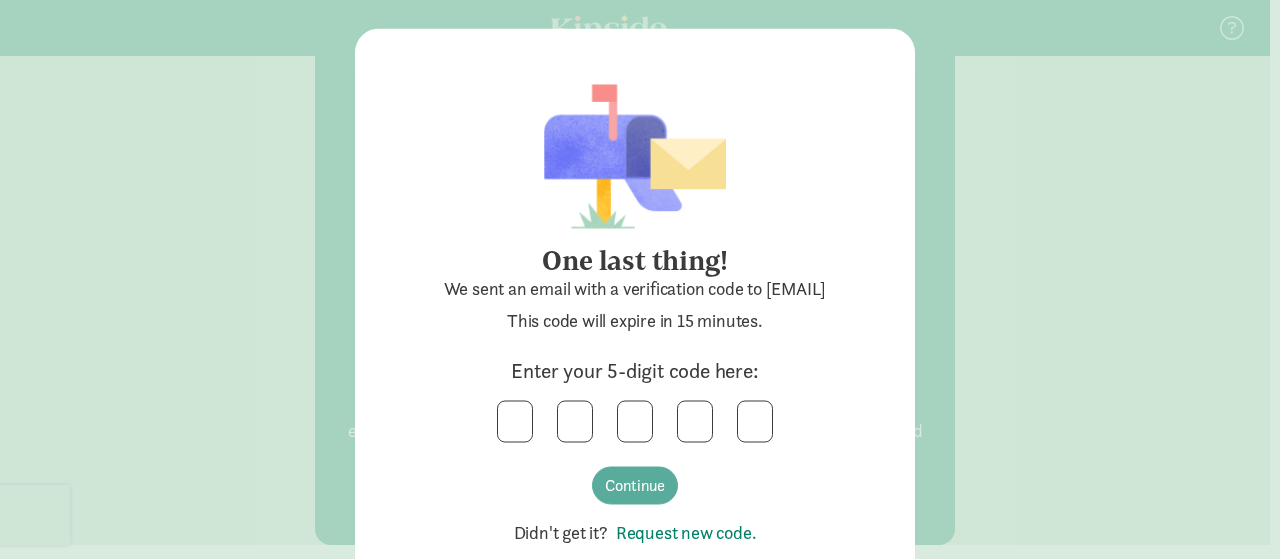 scroll, scrollTop: 72, scrollLeft: 0, axis: vertical 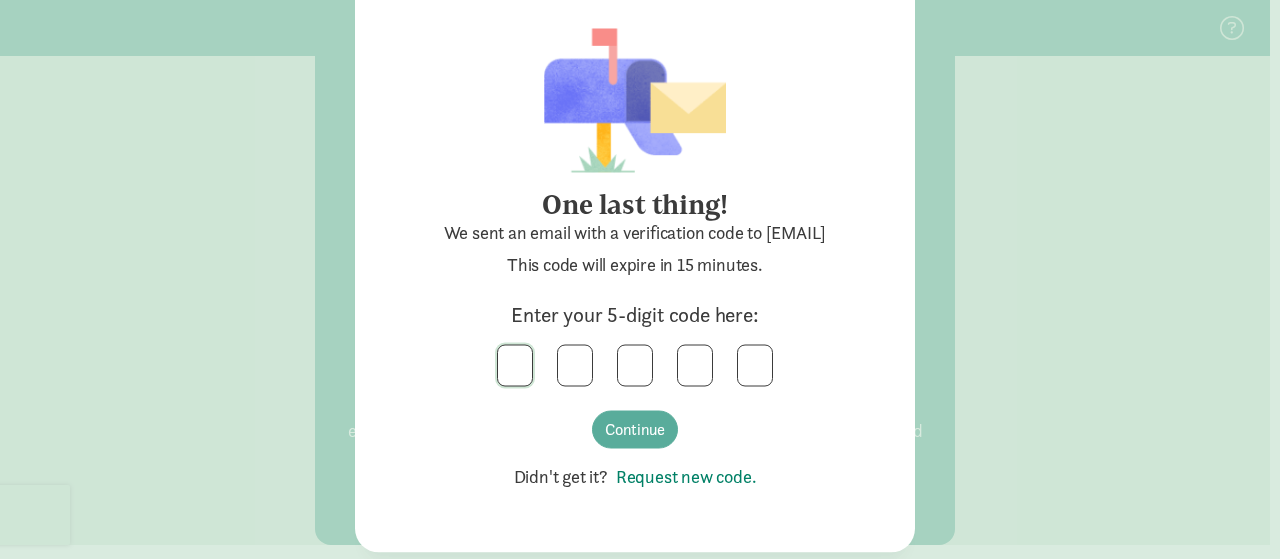 click 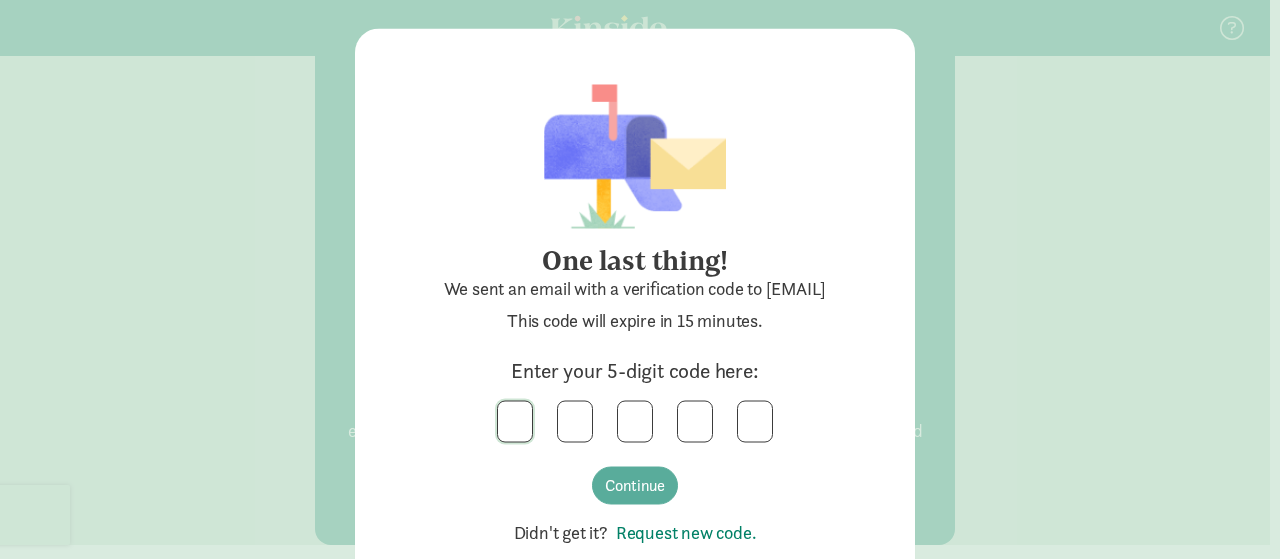 scroll, scrollTop: 30, scrollLeft: 0, axis: vertical 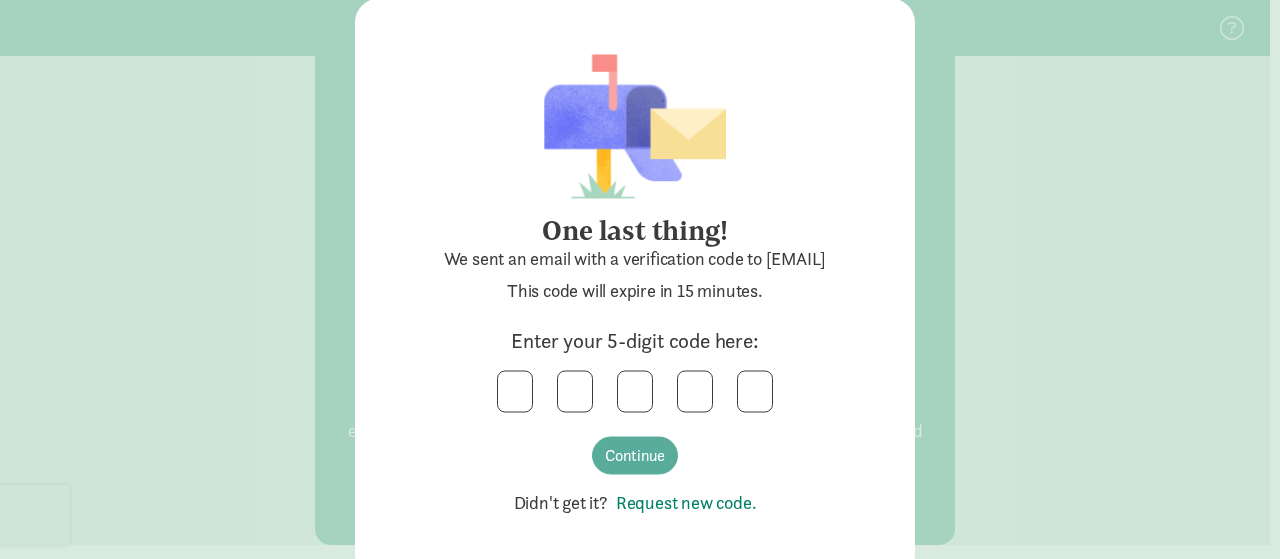 click on "Request new code." at bounding box center (682, 501) 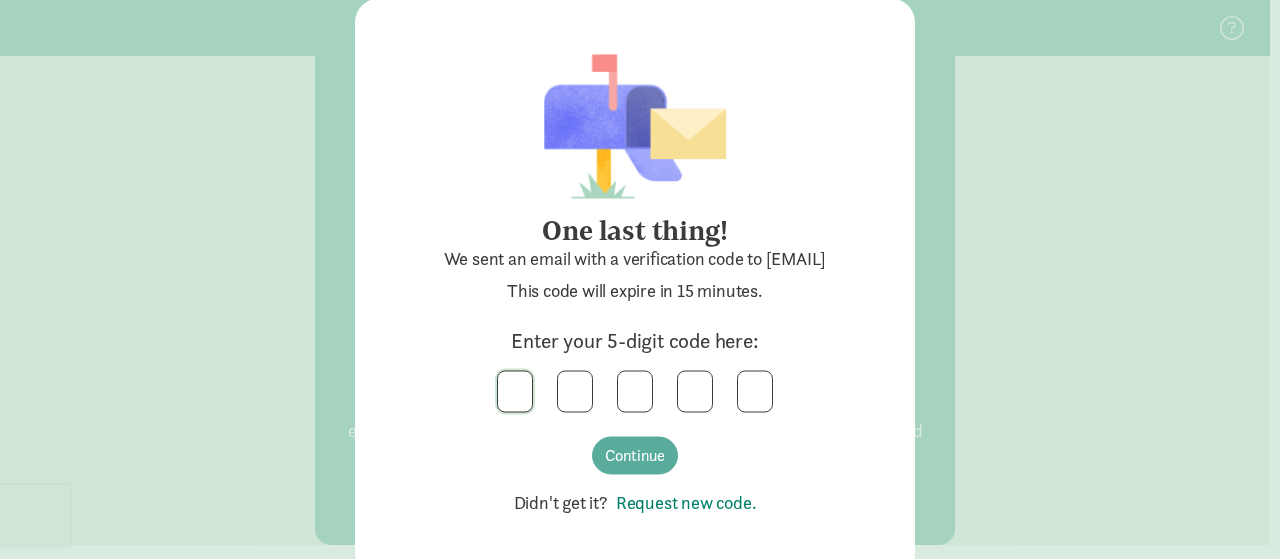 click 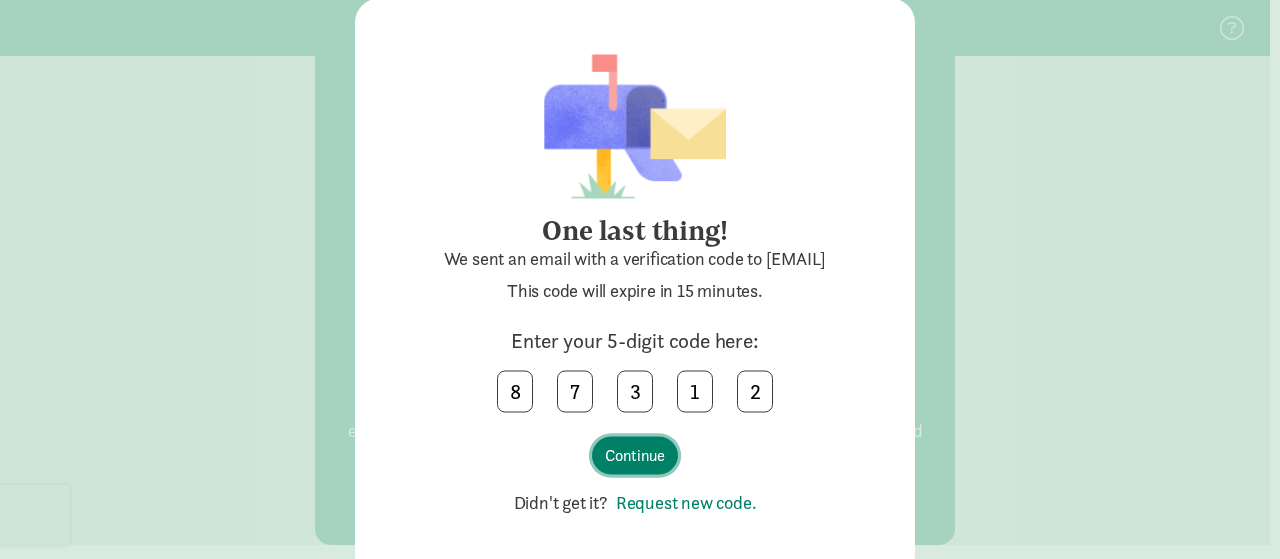 click on "Continue" at bounding box center (635, 455) 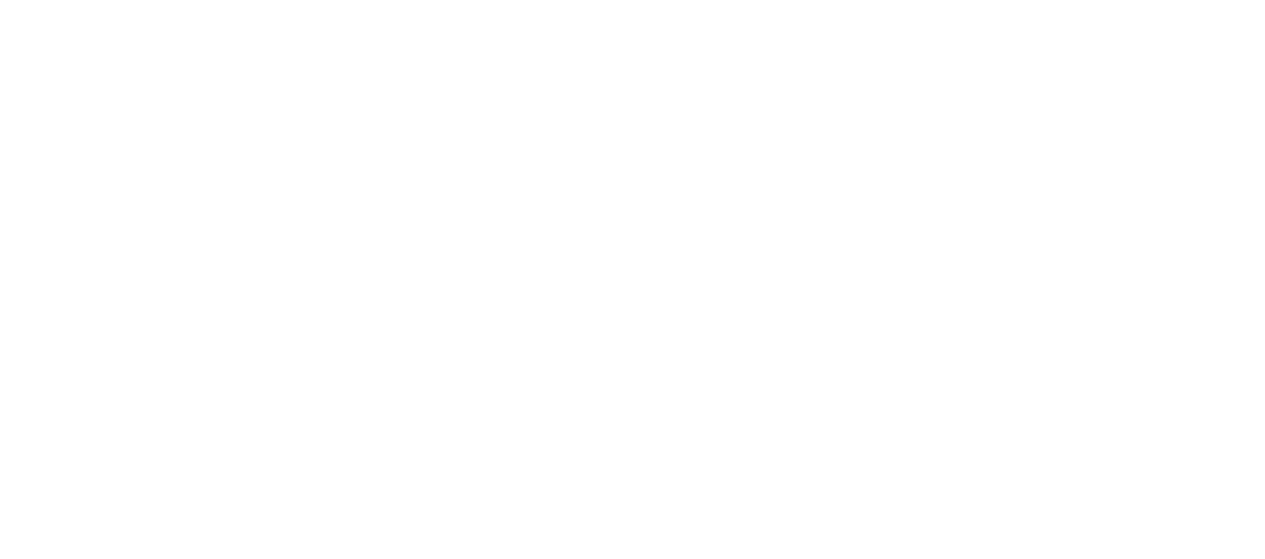scroll, scrollTop: 0, scrollLeft: 0, axis: both 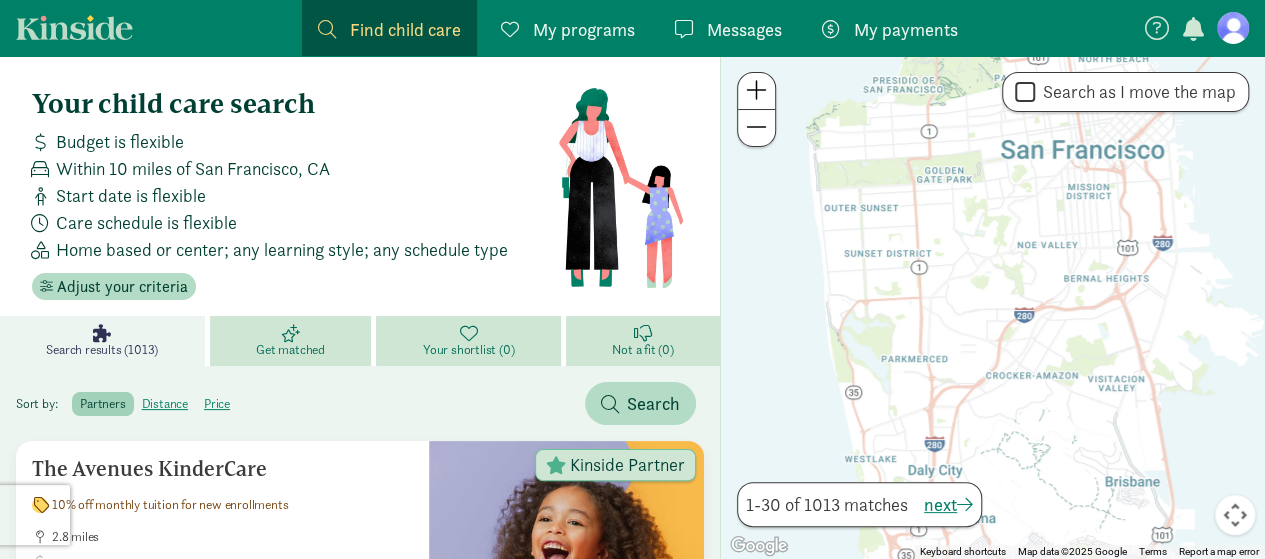 click on "Search as I move the map" at bounding box center (1135, 92) 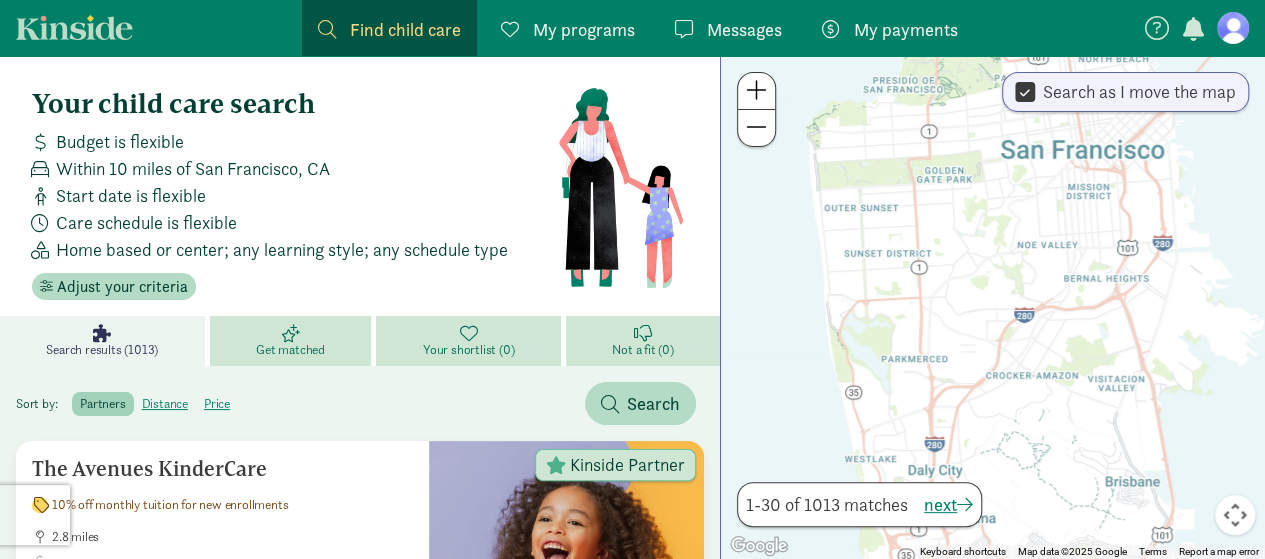 click on "Search as I move the map" at bounding box center (1135, 92) 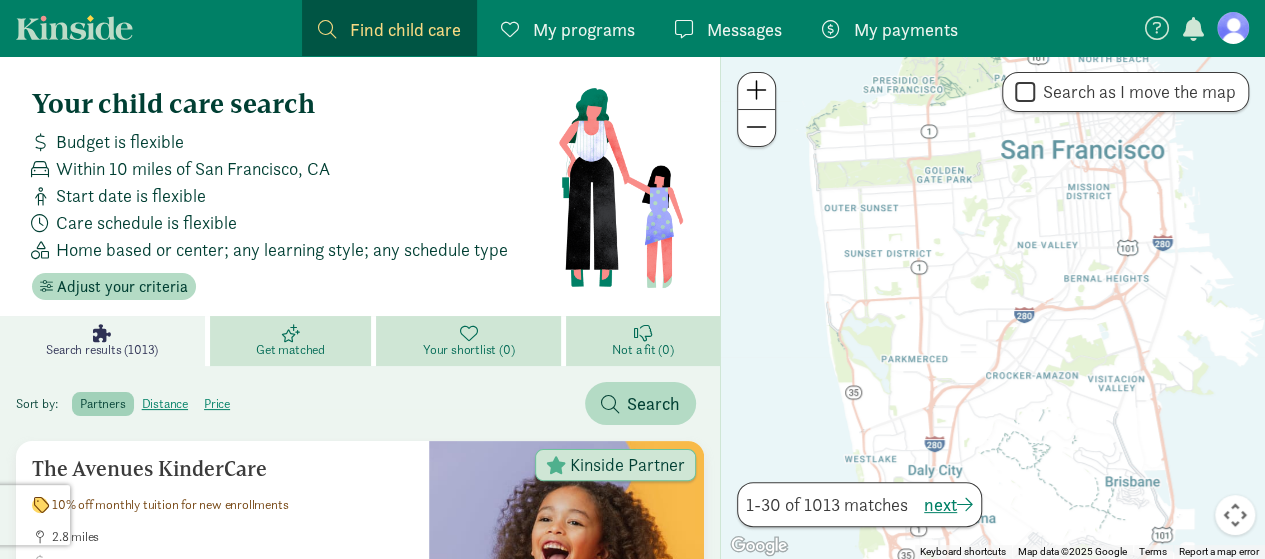 click on "Find child care
Find" 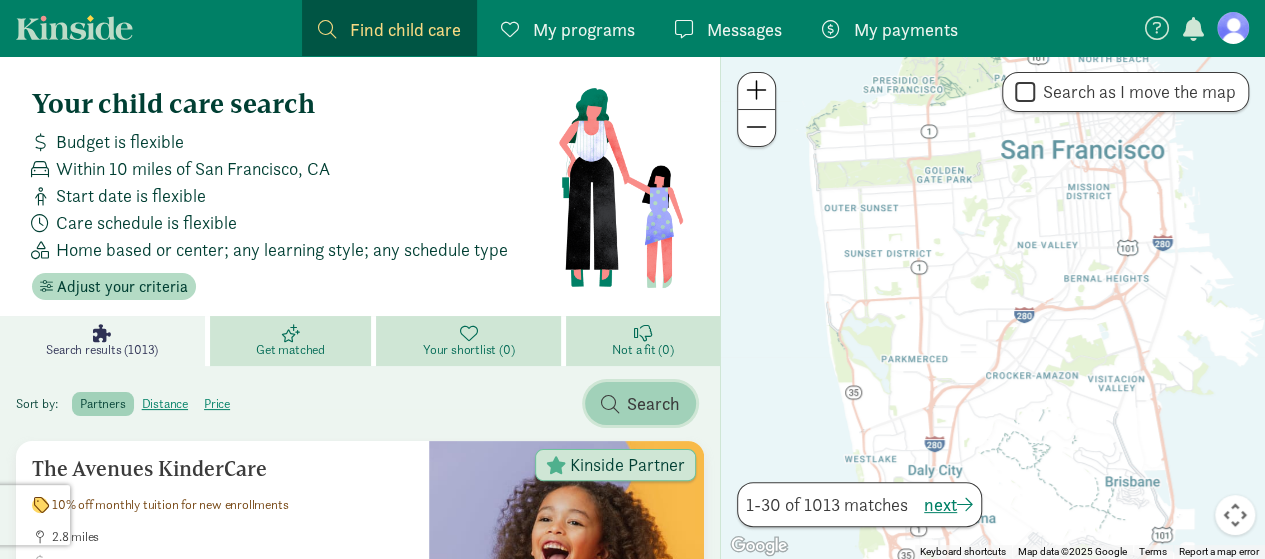 click at bounding box center (610, 404) 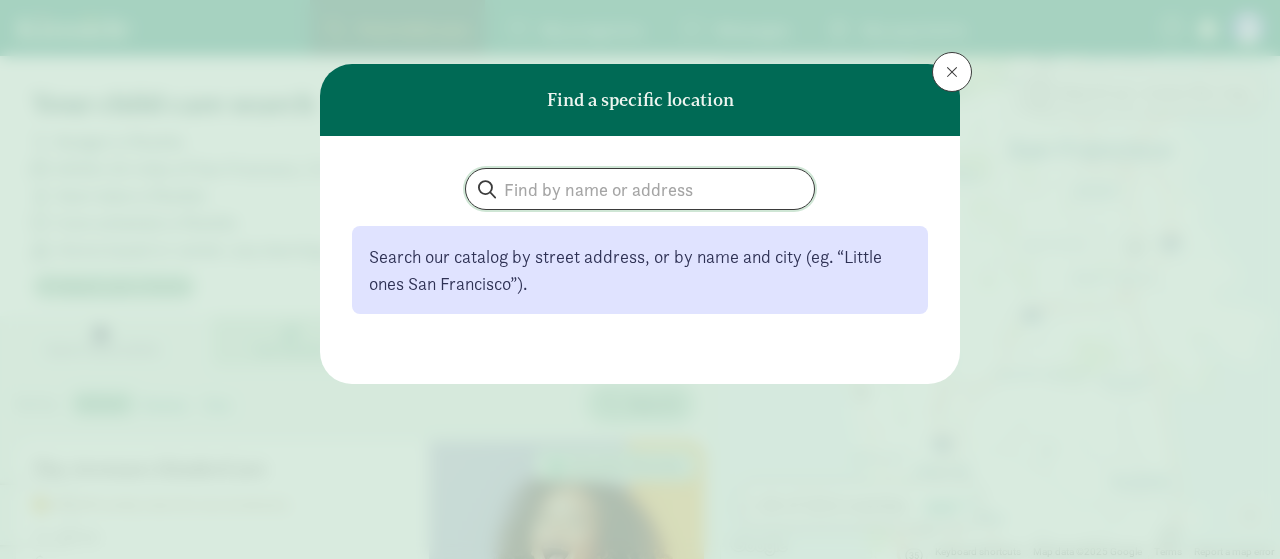 click 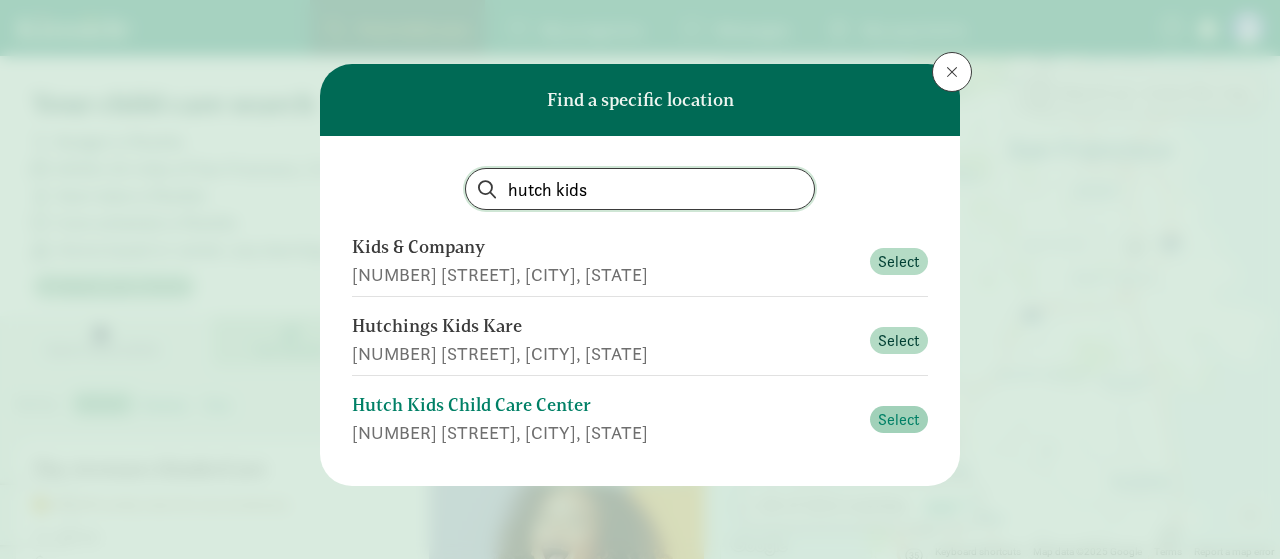 type on "hutch kids" 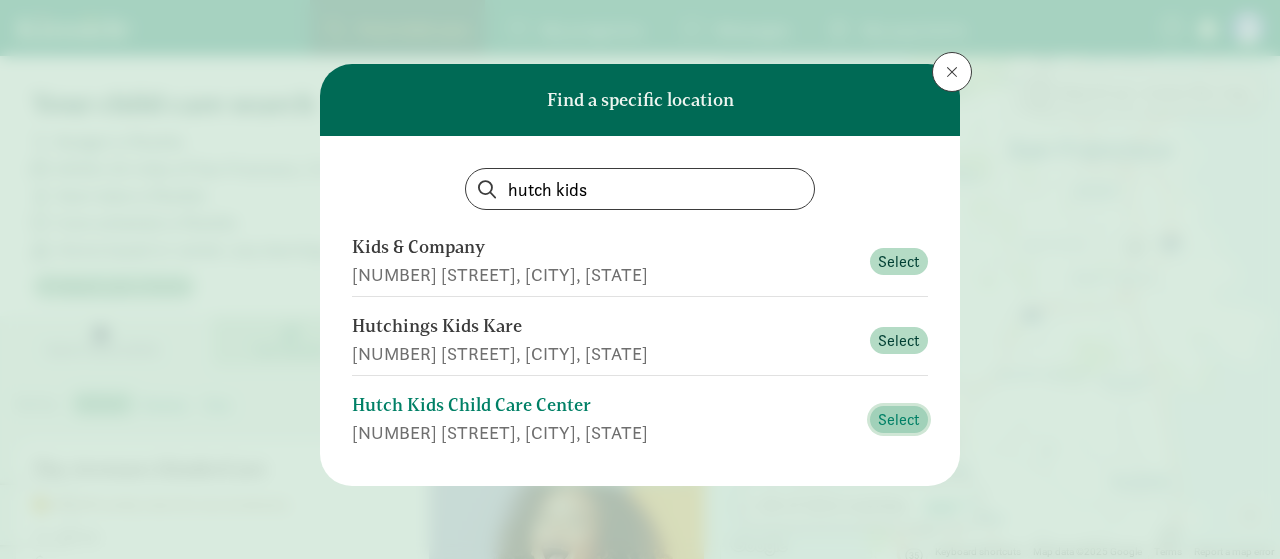 click on "Select" at bounding box center (899, 420) 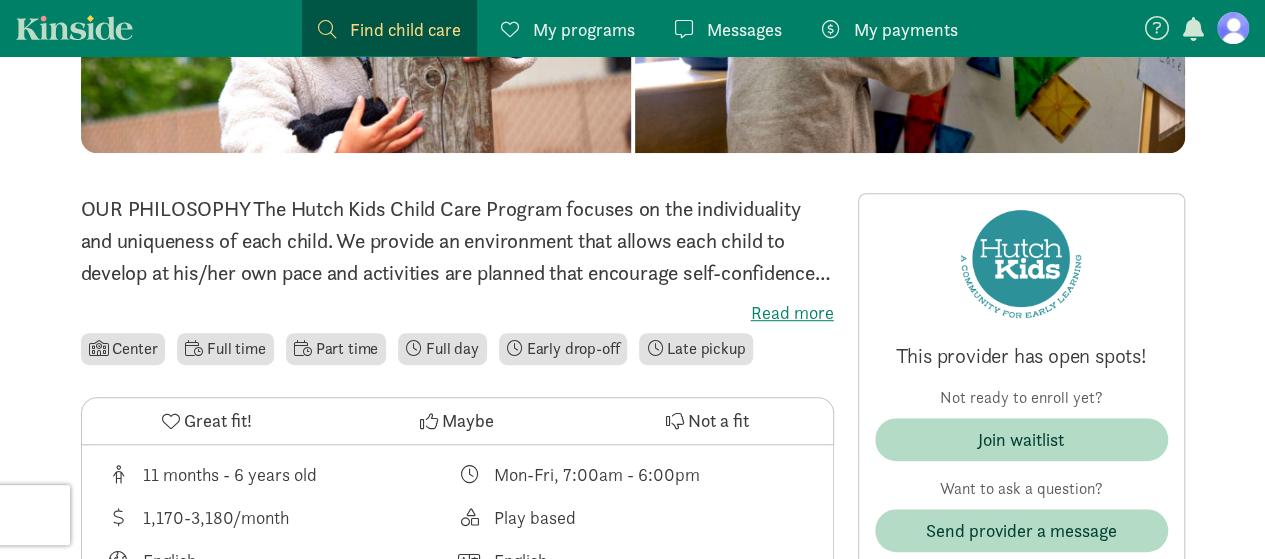 scroll, scrollTop: 375, scrollLeft: 0, axis: vertical 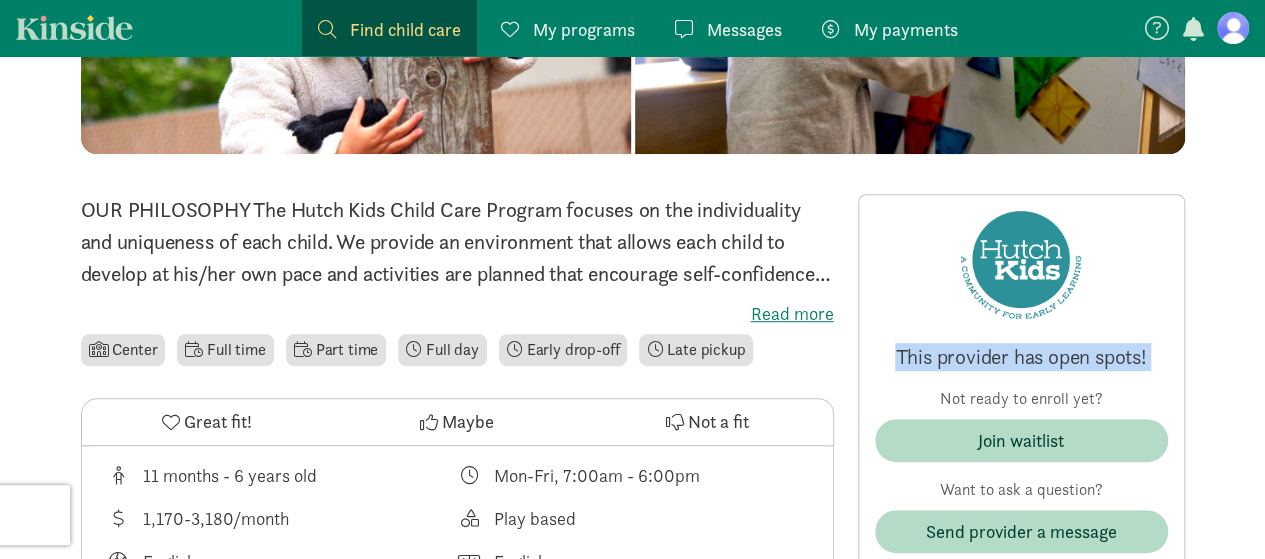 drag, startPoint x: 879, startPoint y: 407, endPoint x: 853, endPoint y: 315, distance: 95.60335 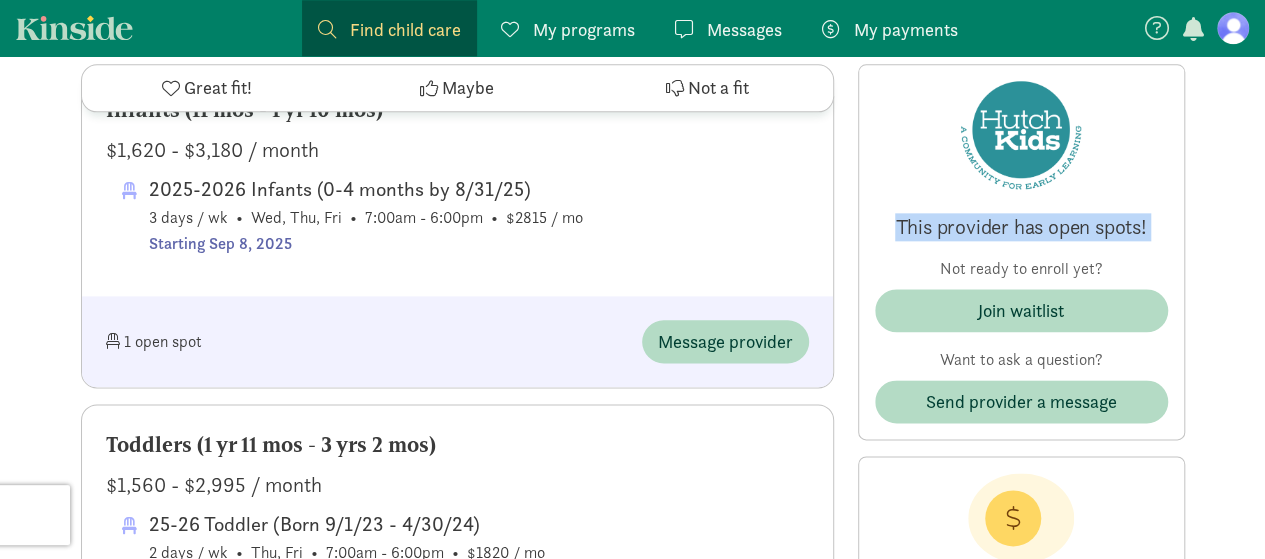 scroll, scrollTop: 954, scrollLeft: 0, axis: vertical 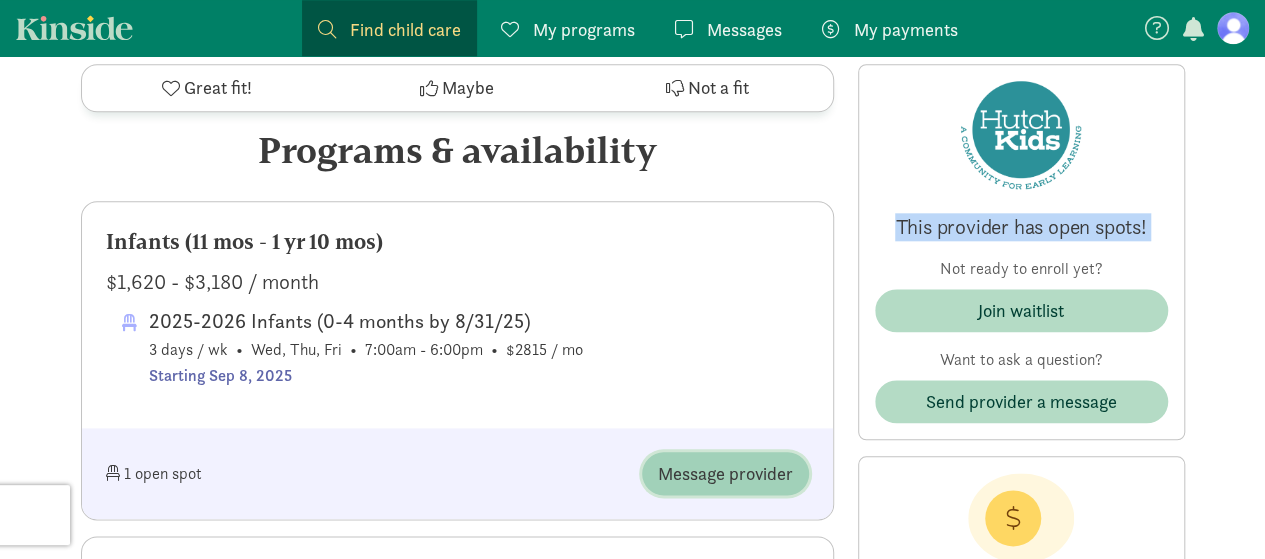 click on "Message provider" at bounding box center (725, 473) 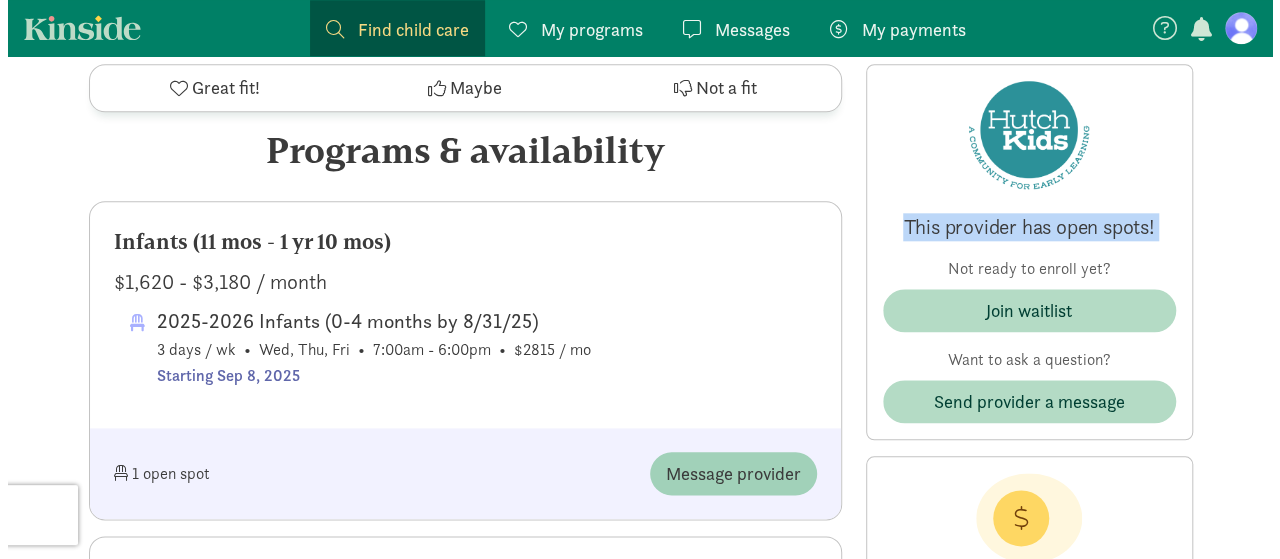 scroll, scrollTop: 0, scrollLeft: 0, axis: both 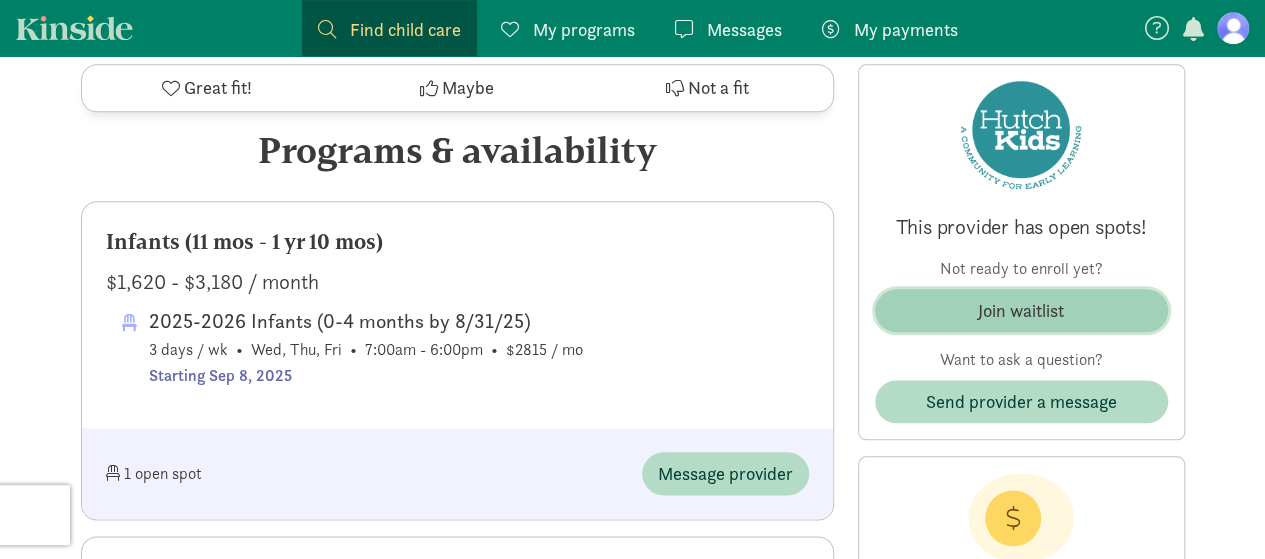 click on "Join waitlist" 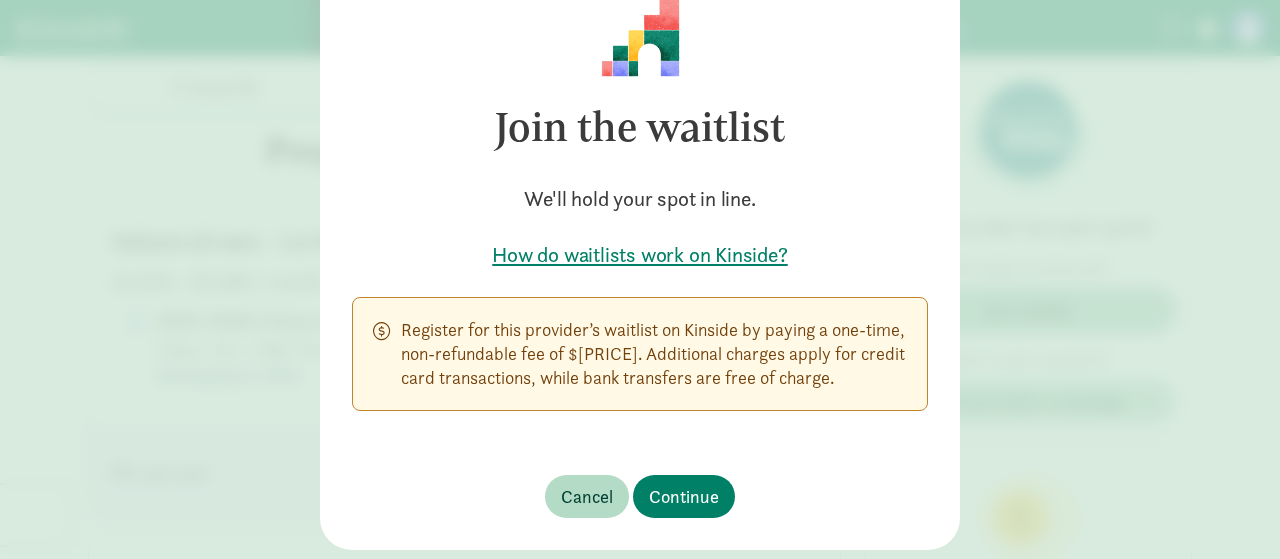 scroll, scrollTop: 151, scrollLeft: 0, axis: vertical 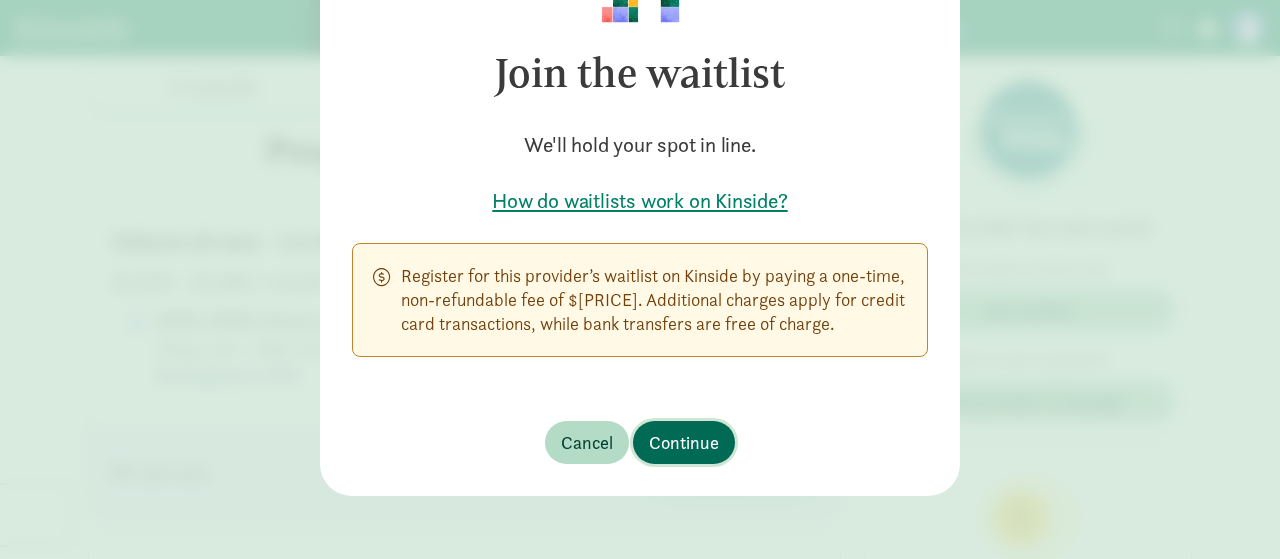 click on "Continue" at bounding box center [684, 442] 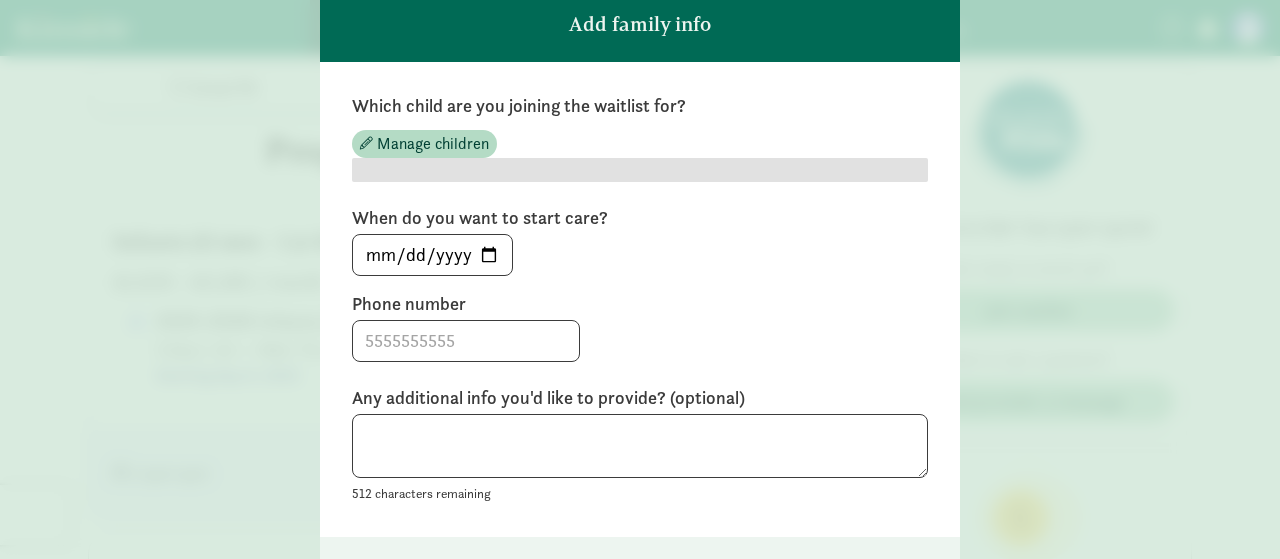 scroll, scrollTop: 295, scrollLeft: 0, axis: vertical 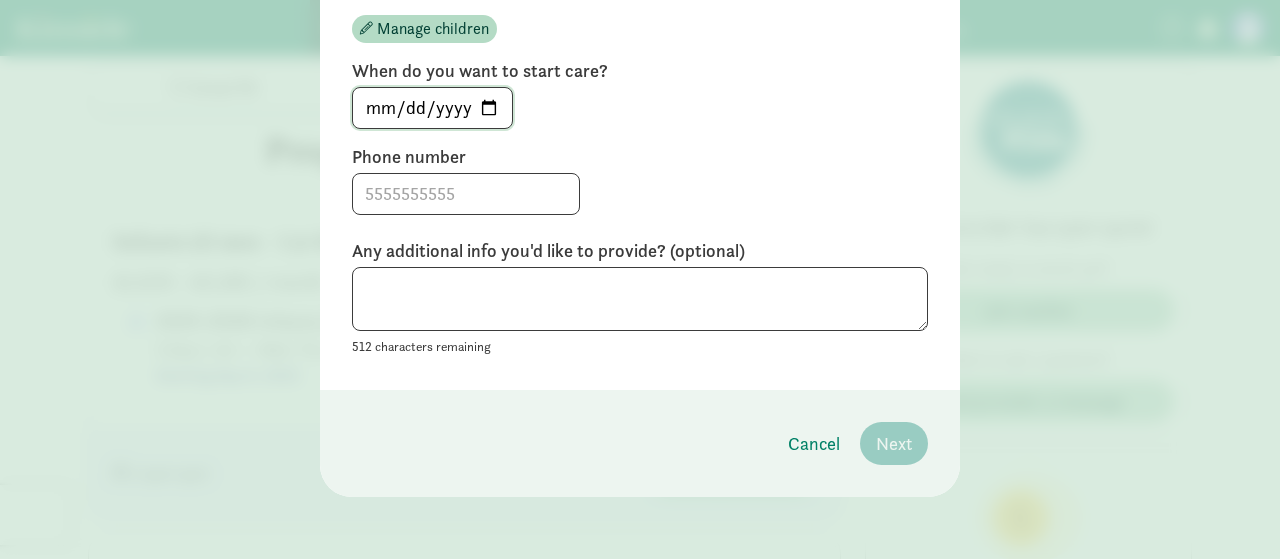 click on "2025-08-08" 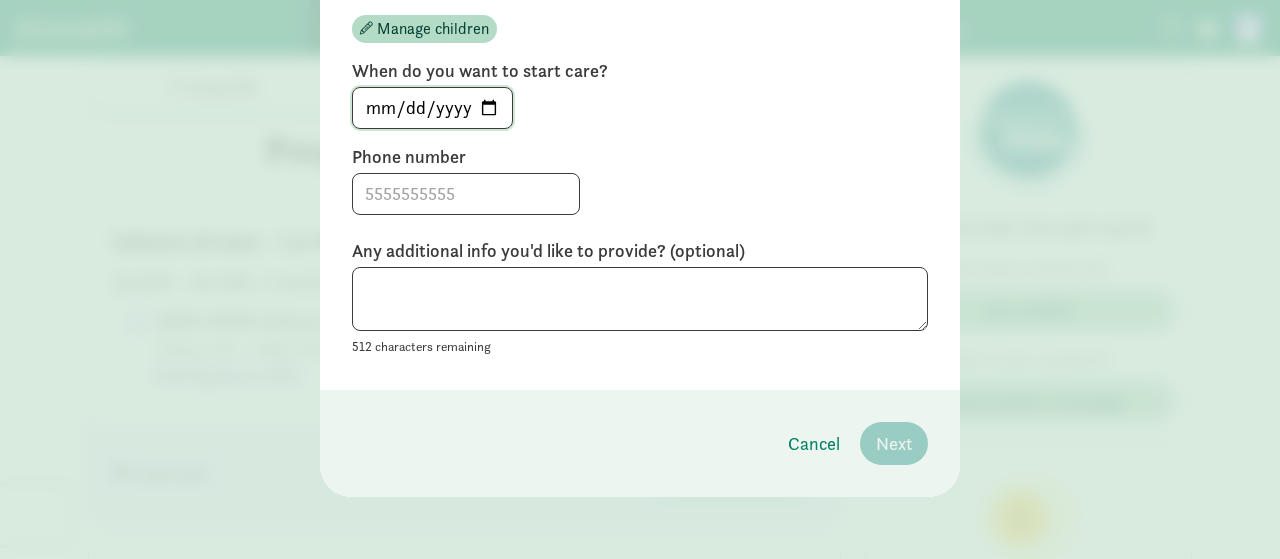 type on "2026-09-01" 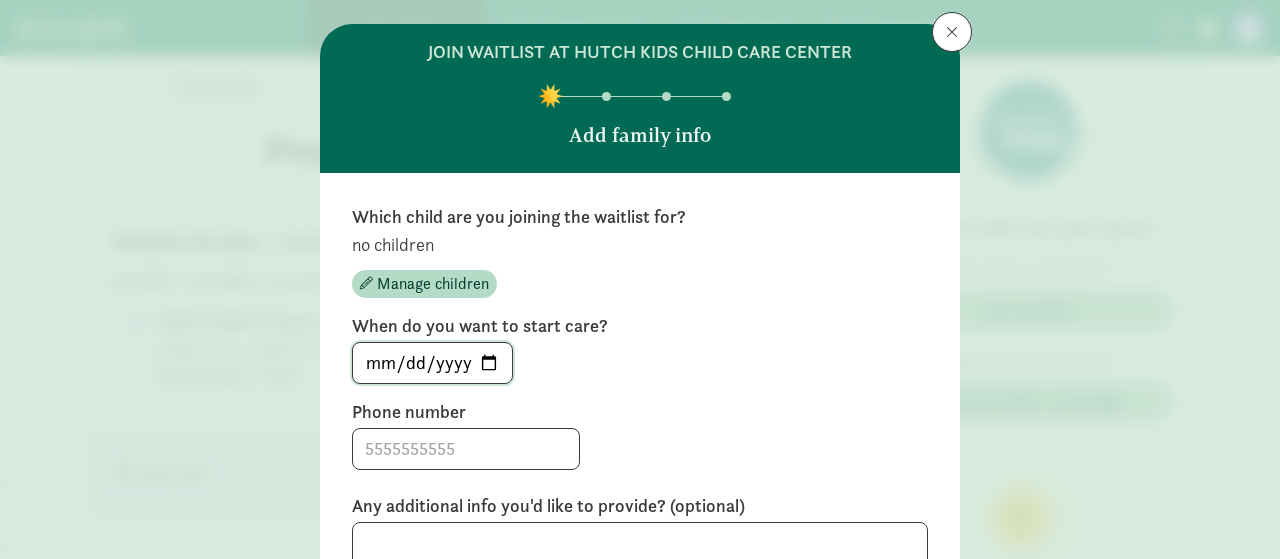 scroll, scrollTop: 0, scrollLeft: 0, axis: both 